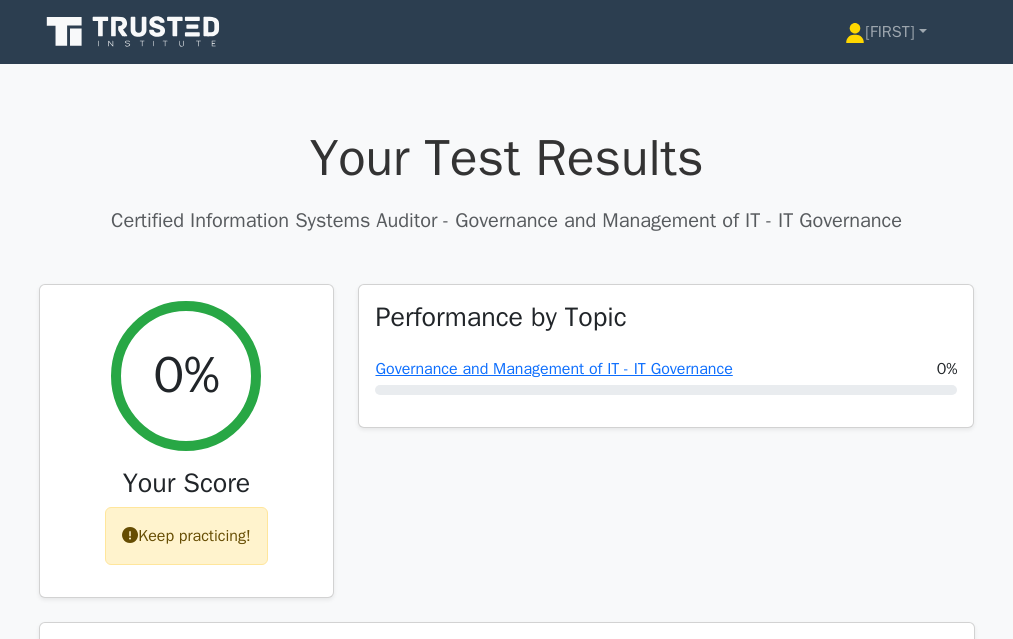 scroll, scrollTop: 303, scrollLeft: 0, axis: vertical 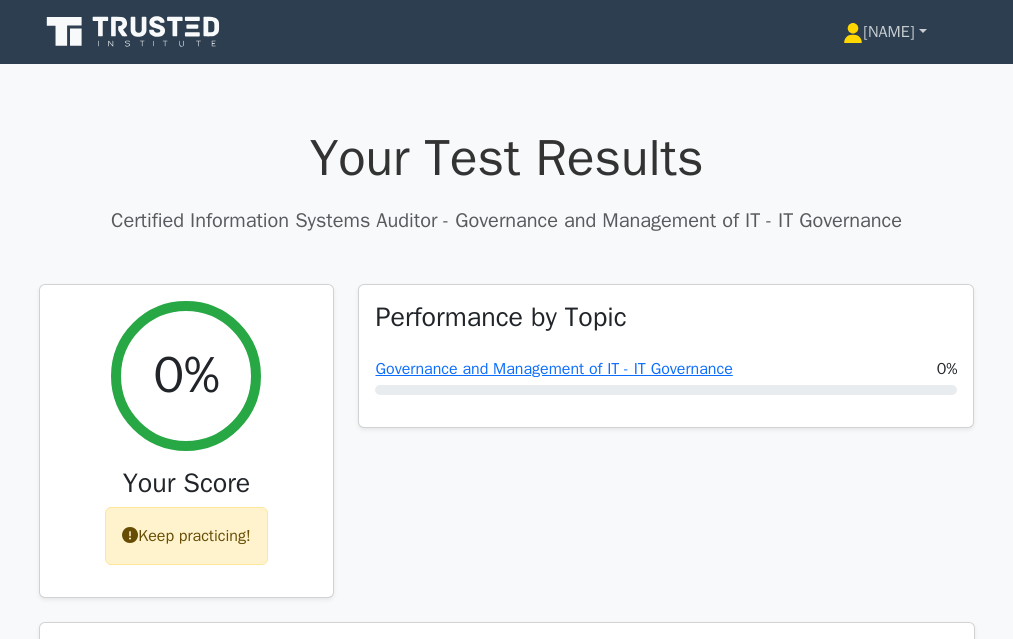 click on "[FIRST]" at bounding box center (884, 32) 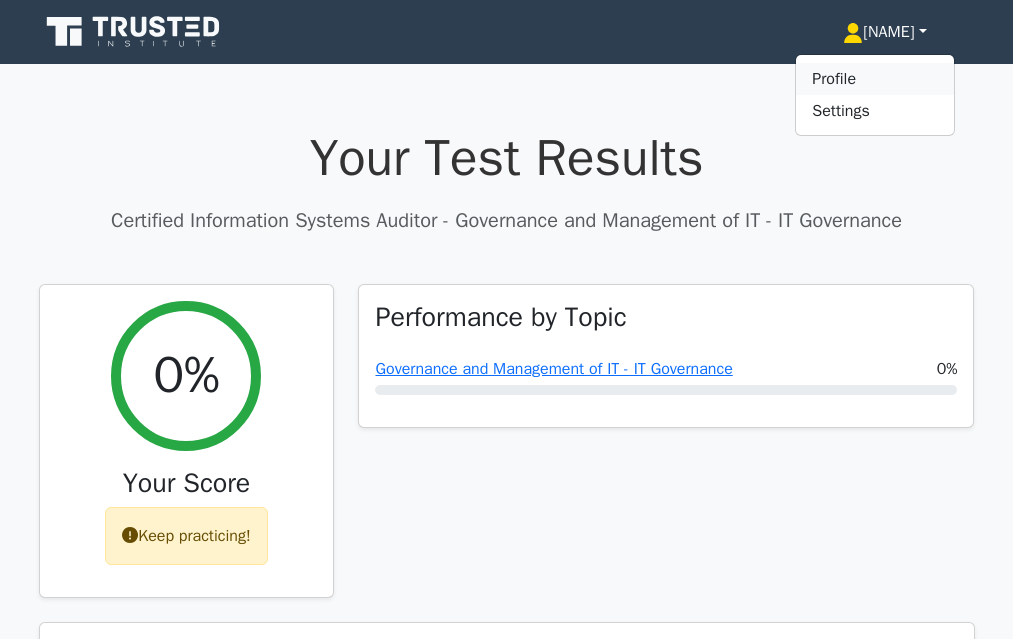 click on "Profile" at bounding box center [875, 79] 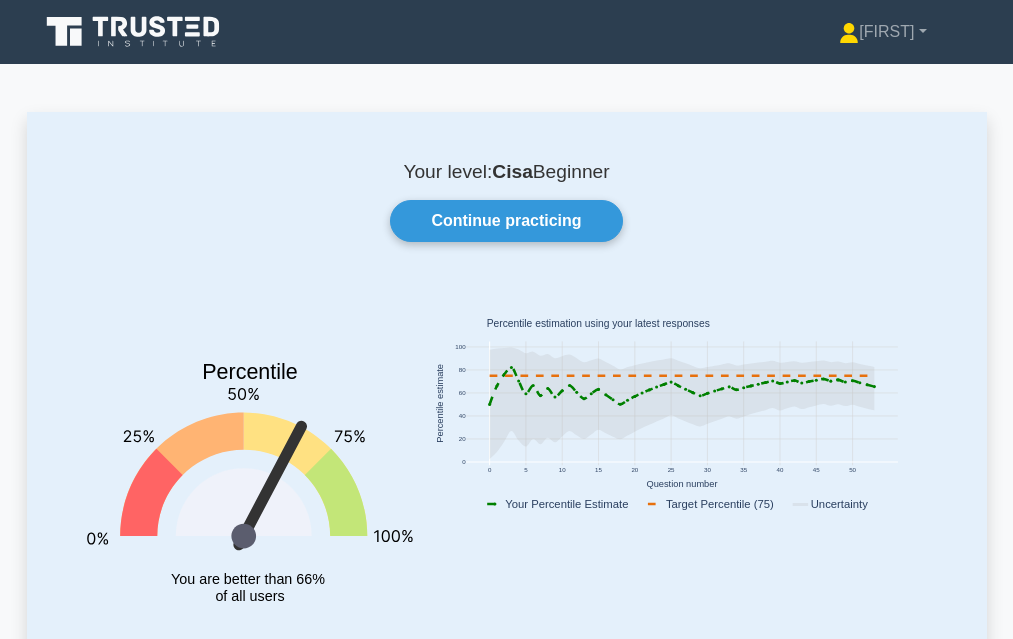scroll, scrollTop: 529, scrollLeft: 0, axis: vertical 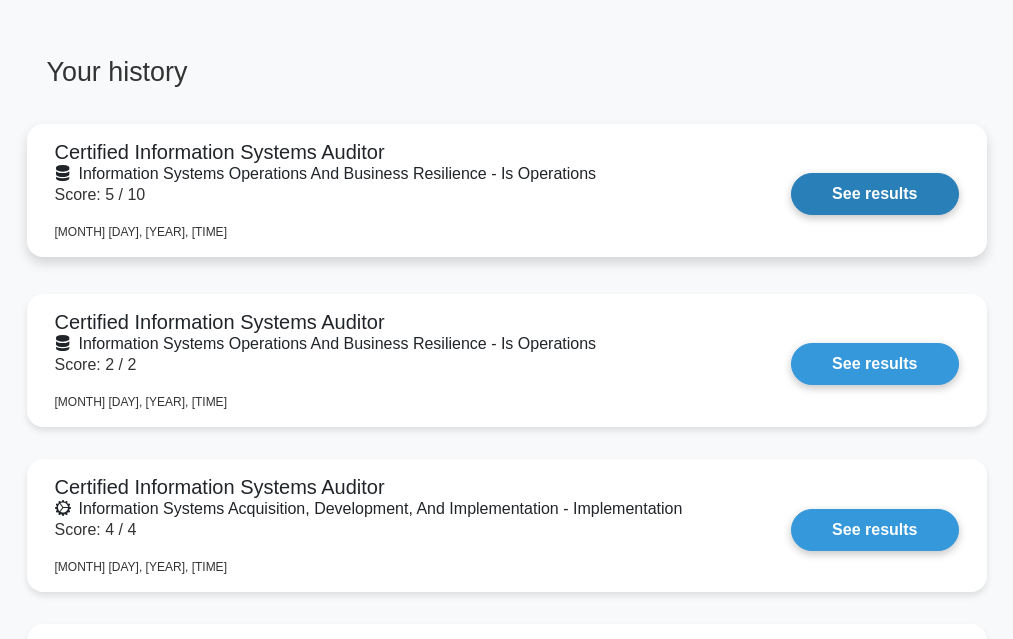 click on "See results" at bounding box center [874, 194] 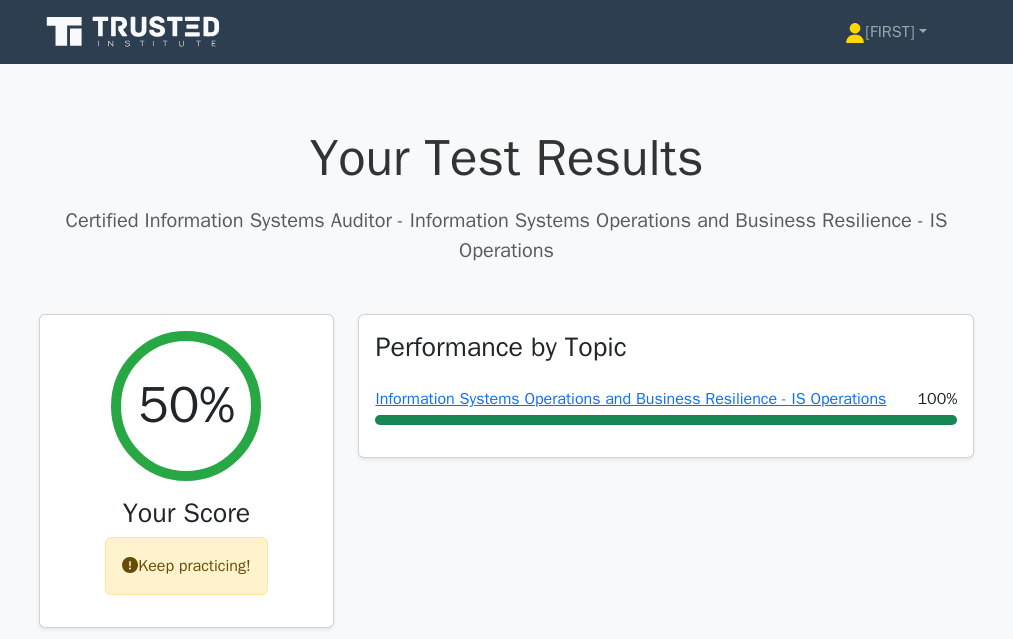 scroll, scrollTop: 842, scrollLeft: 0, axis: vertical 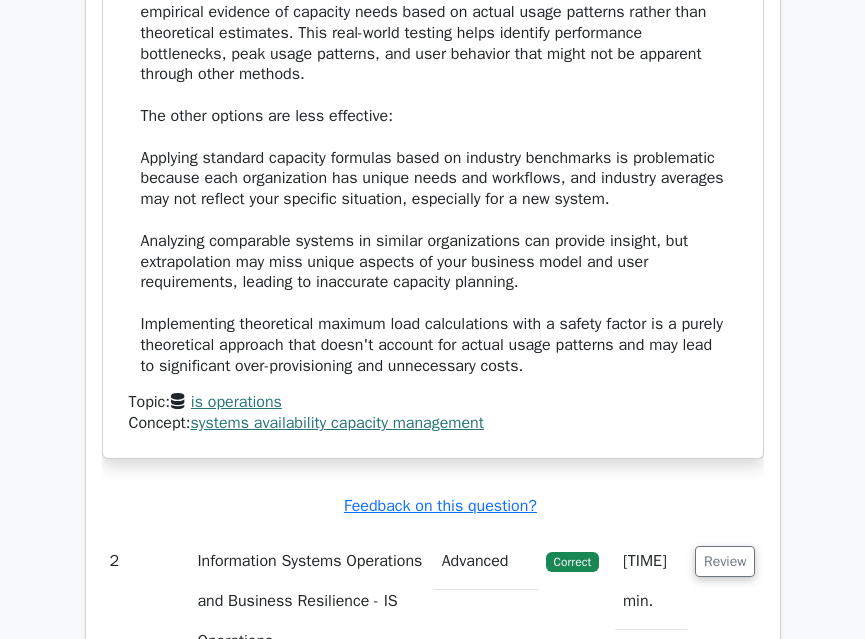 click on "is operations" at bounding box center [236, 402] 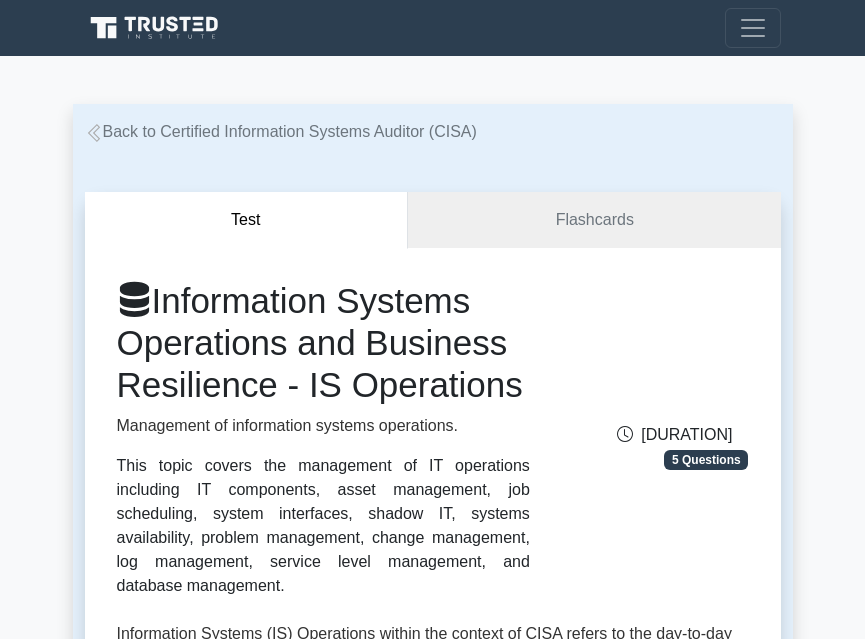 scroll, scrollTop: 632, scrollLeft: 0, axis: vertical 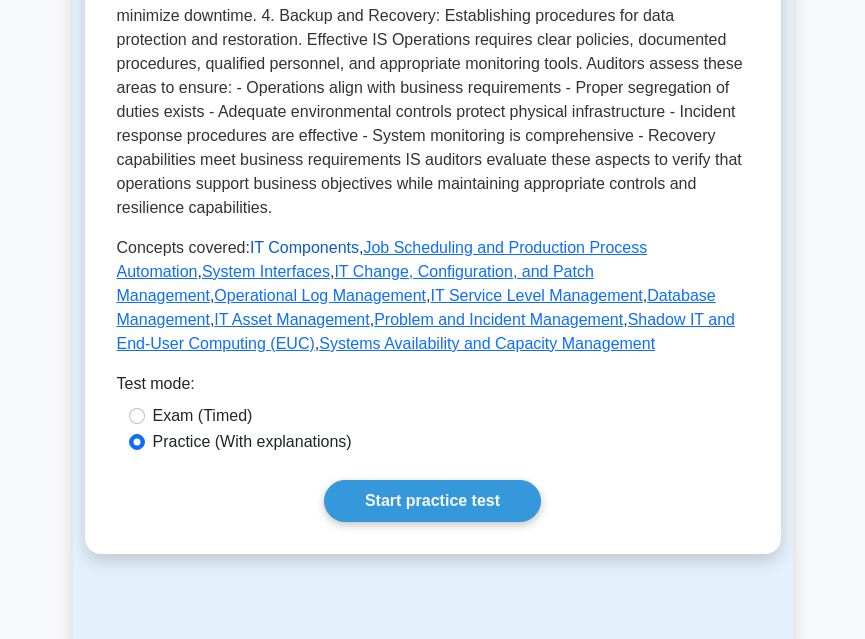 click on "IT Components" at bounding box center (304, 247) 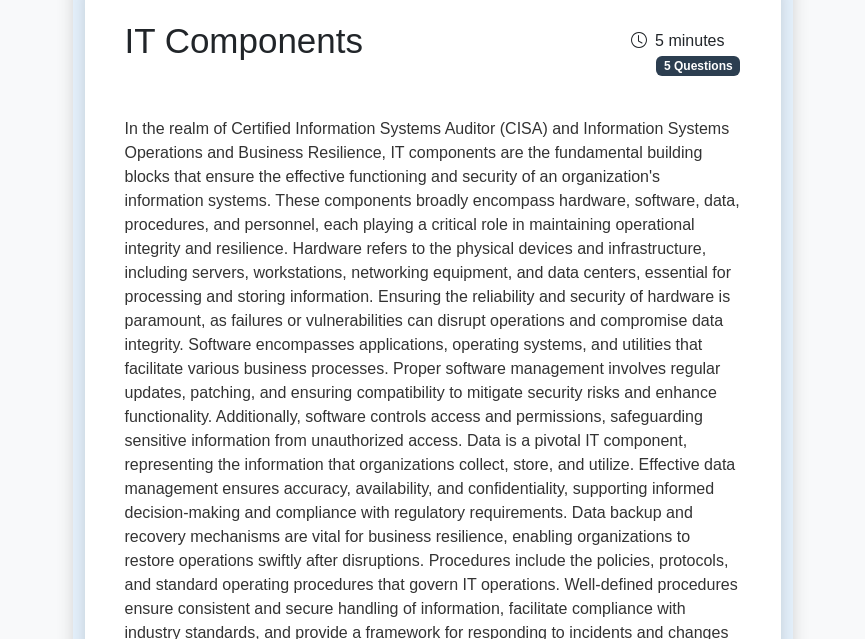 scroll, scrollTop: 0, scrollLeft: 0, axis: both 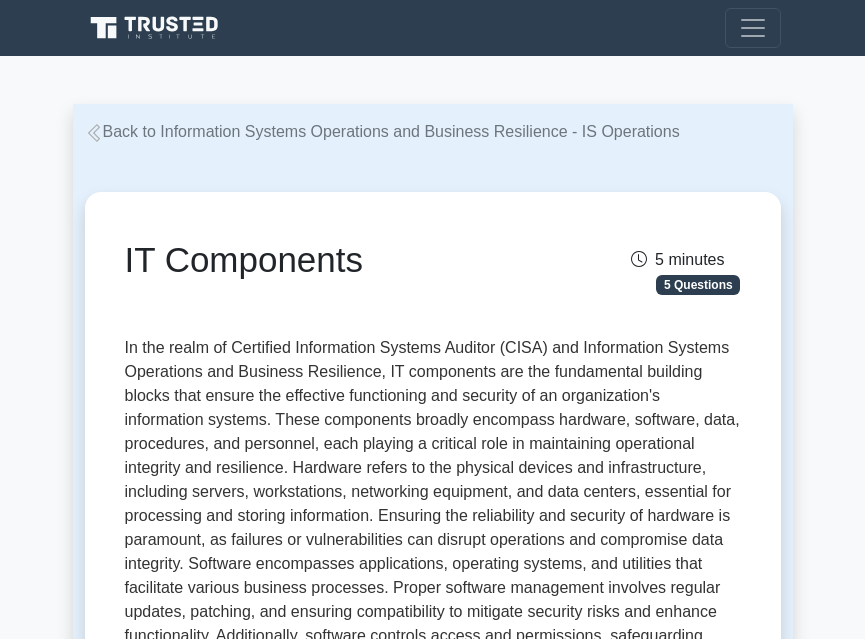 click on "Back to Information Systems Operations and Business Resilience - IS Operations" at bounding box center [382, 131] 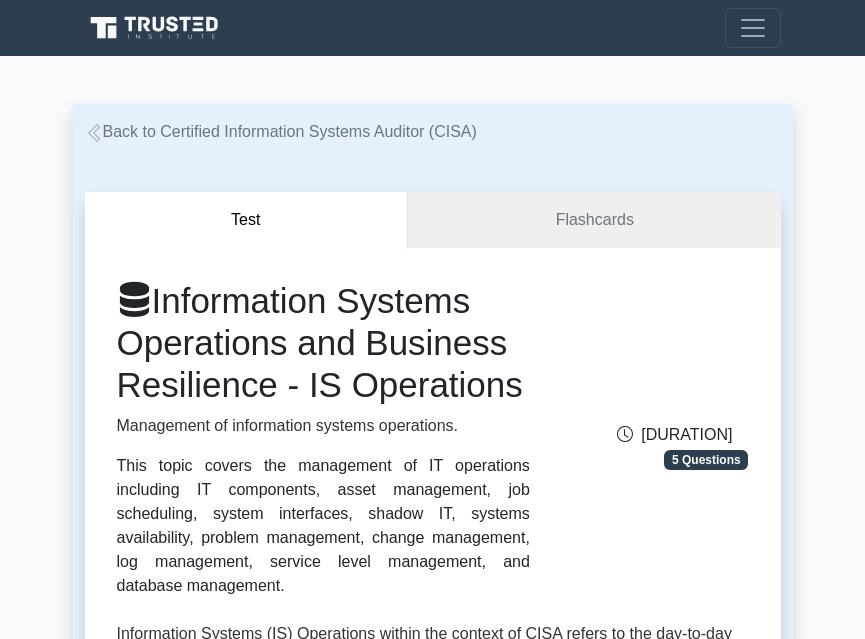 scroll, scrollTop: 0, scrollLeft: 0, axis: both 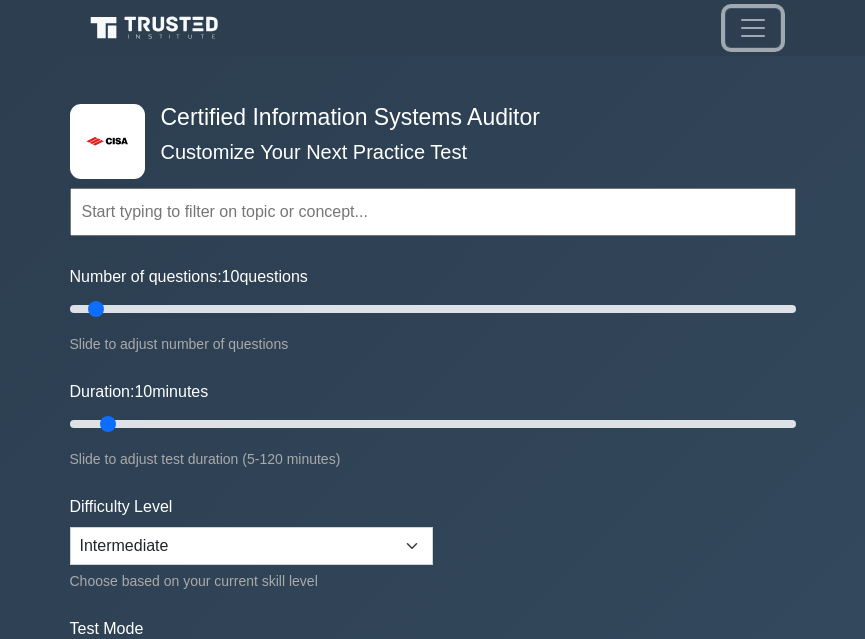 click at bounding box center [753, 28] 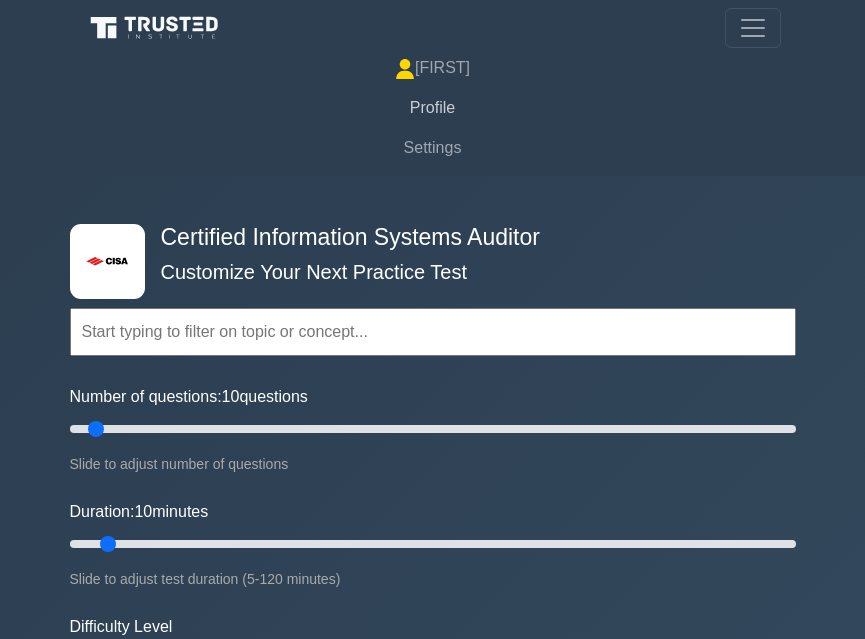 click on "Profile" at bounding box center (433, 108) 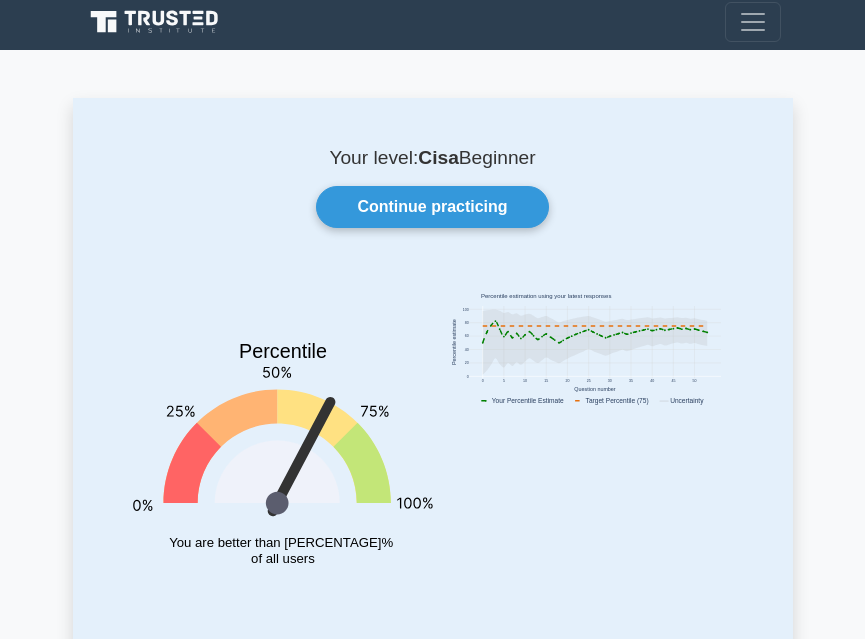 scroll, scrollTop: 838, scrollLeft: 0, axis: vertical 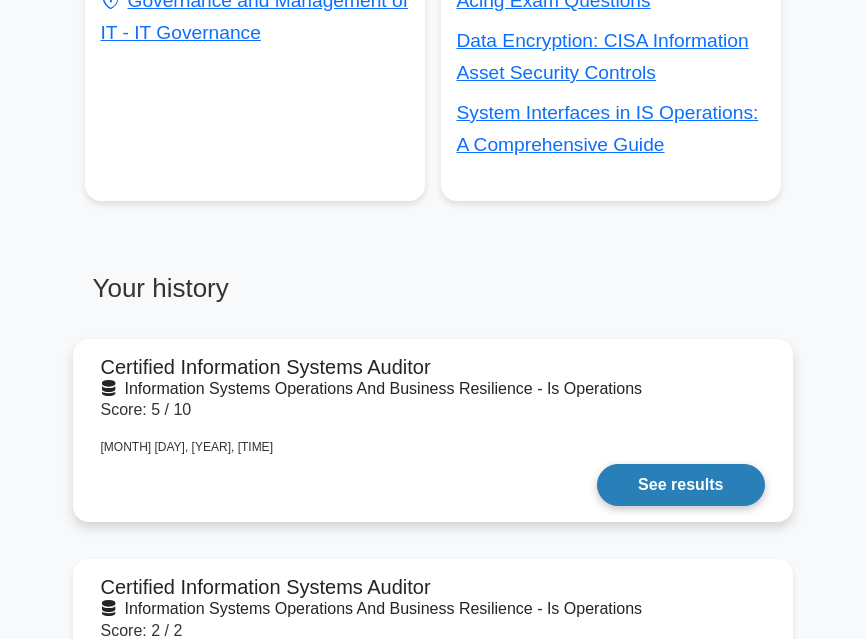click on "See results" at bounding box center (680, 485) 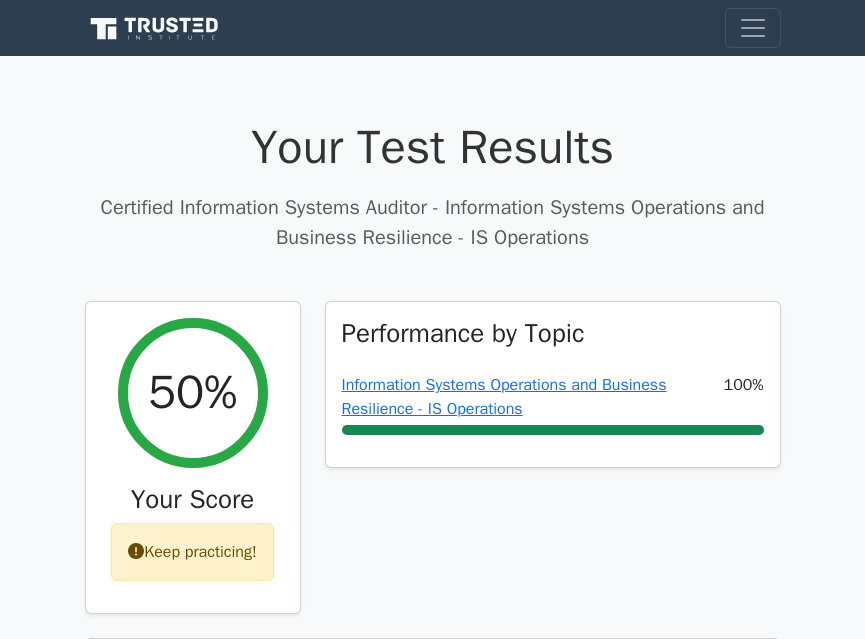 scroll, scrollTop: 0, scrollLeft: 0, axis: both 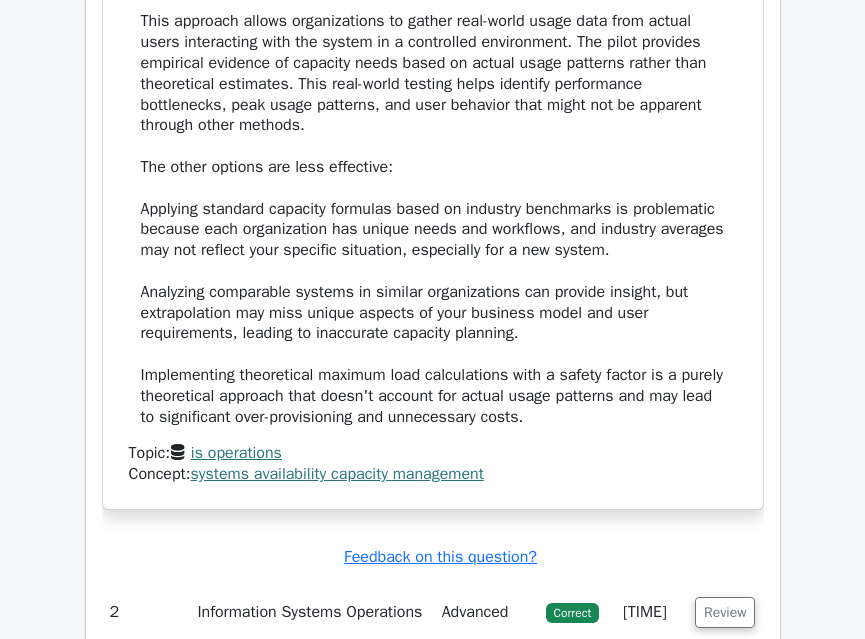 click on "systems availability capacity management" at bounding box center (336, 474) 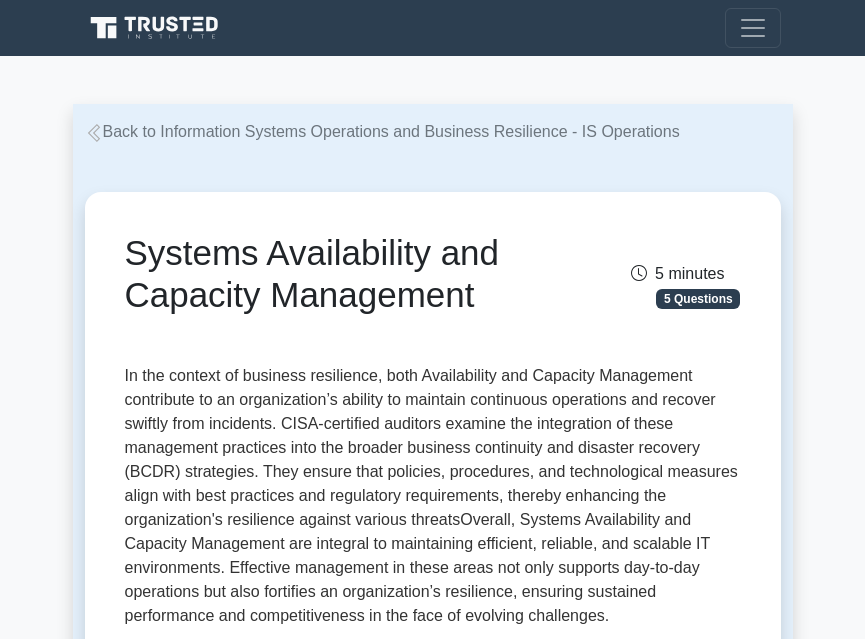 scroll, scrollTop: 0, scrollLeft: 0, axis: both 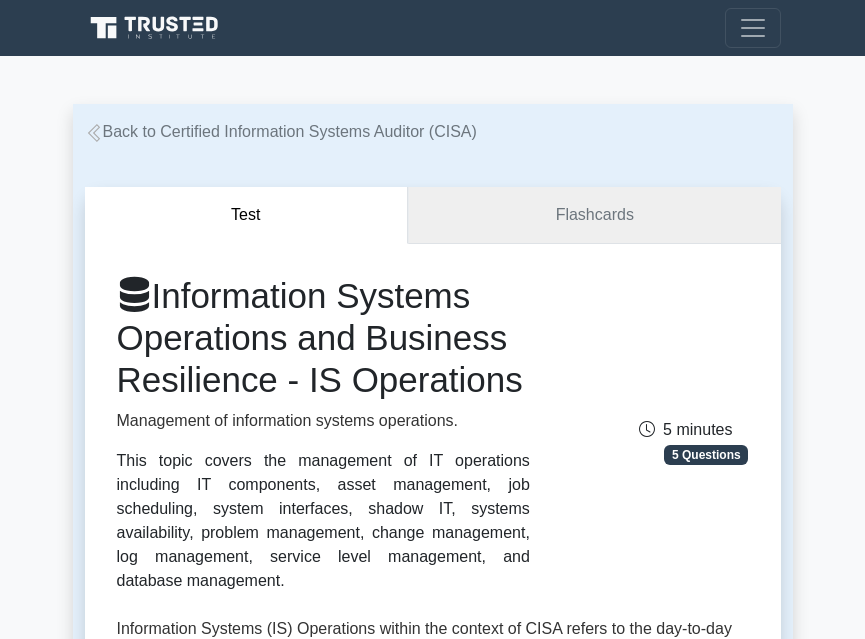 click on "Flashcards" at bounding box center [594, 215] 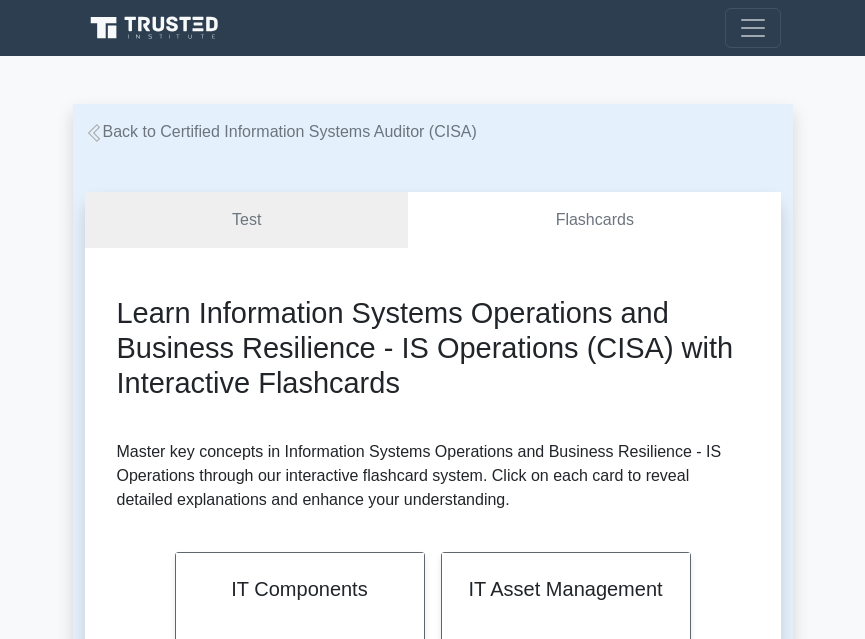 scroll, scrollTop: 37, scrollLeft: 0, axis: vertical 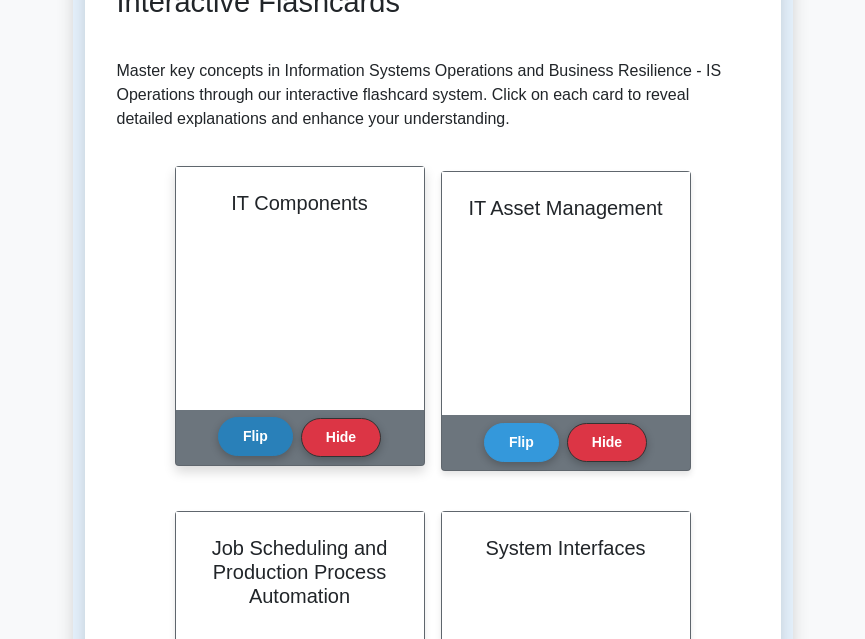 click on "Flip" at bounding box center (255, 436) 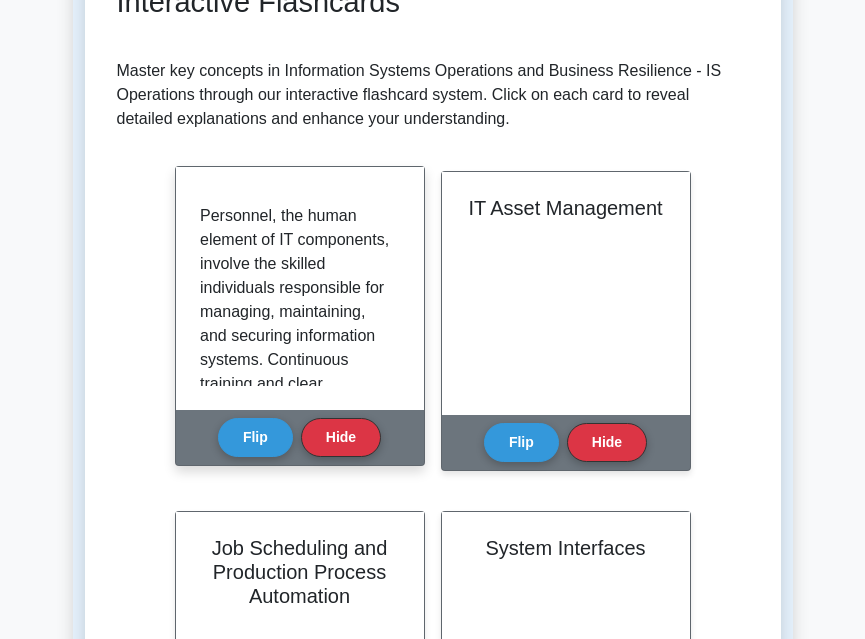 scroll, scrollTop: 2047, scrollLeft: 0, axis: vertical 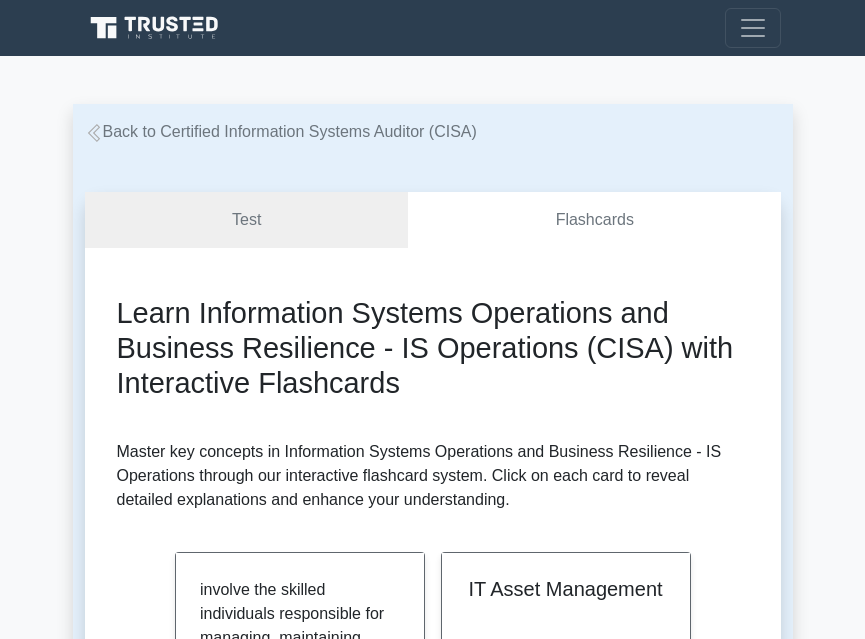 click on "Back to Certified Information Systems Auditor (CISA)" at bounding box center (281, 131) 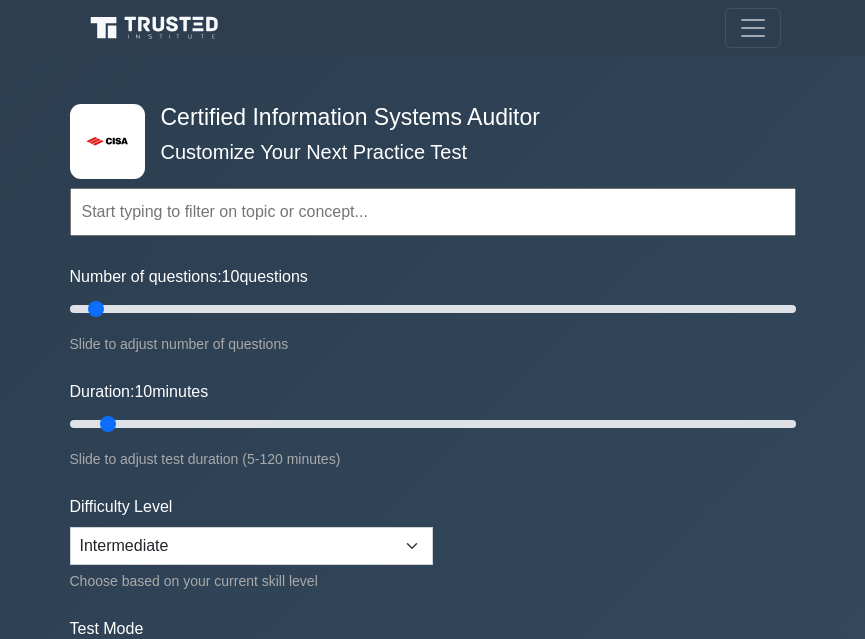 scroll, scrollTop: 0, scrollLeft: 0, axis: both 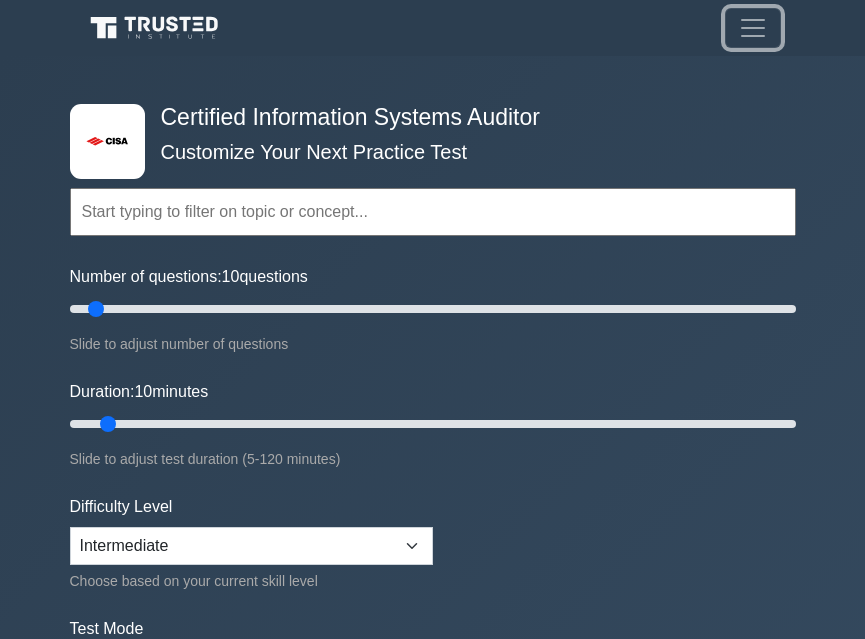 click at bounding box center (753, 28) 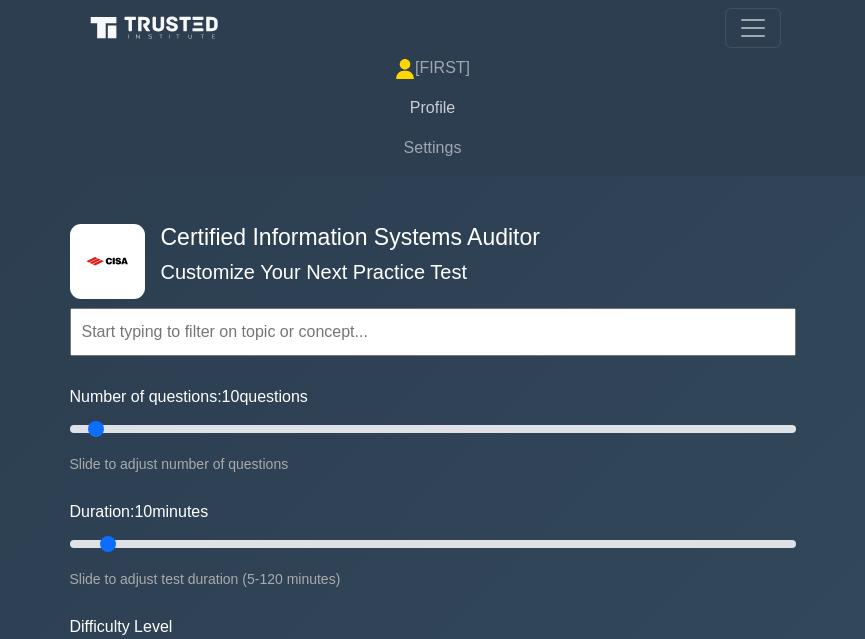 click on "Profile" at bounding box center (433, 108) 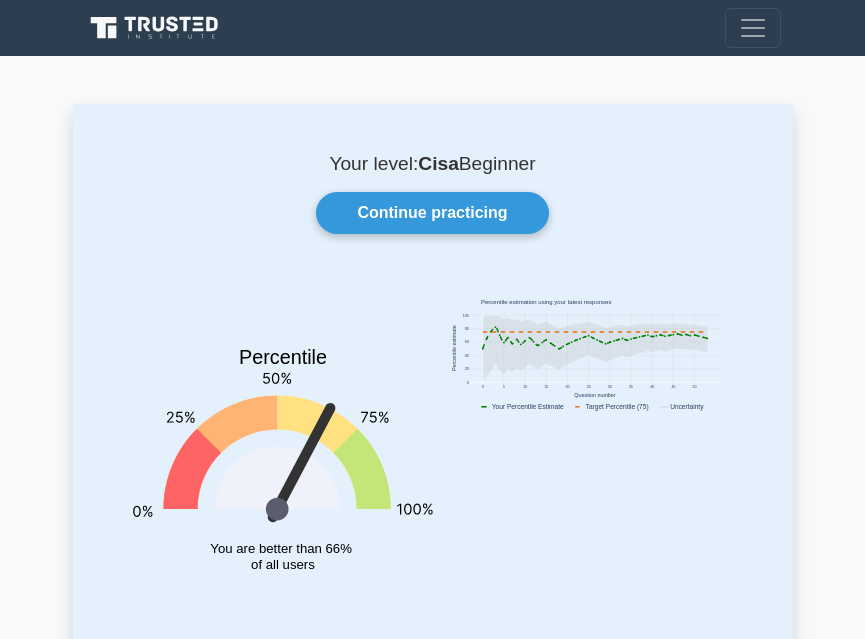 scroll, scrollTop: 440, scrollLeft: 0, axis: vertical 